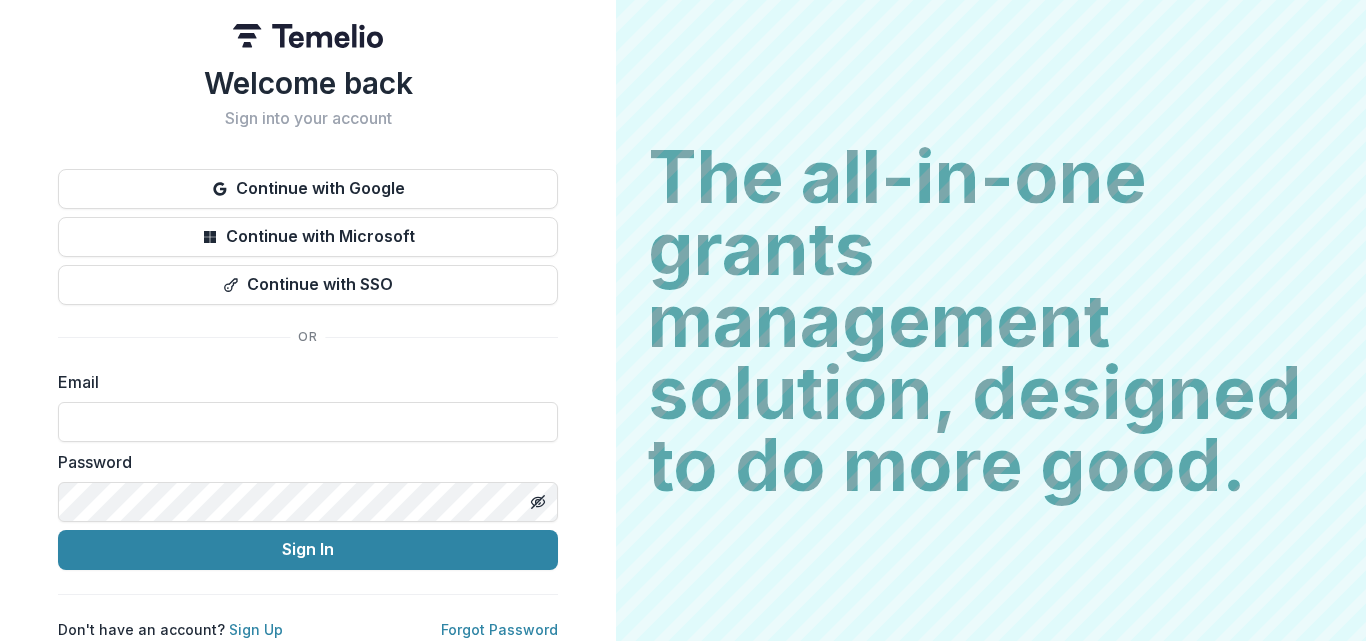 scroll, scrollTop: 0, scrollLeft: 0, axis: both 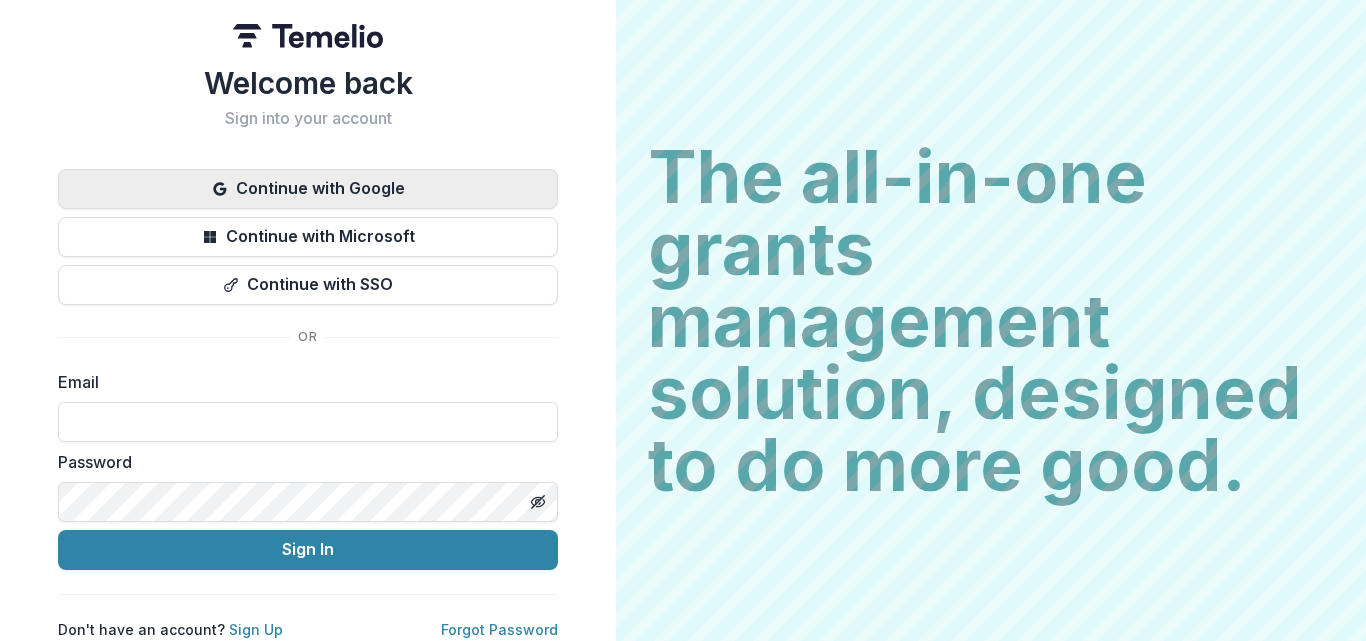 click on "Continue with Google" at bounding box center (308, 189) 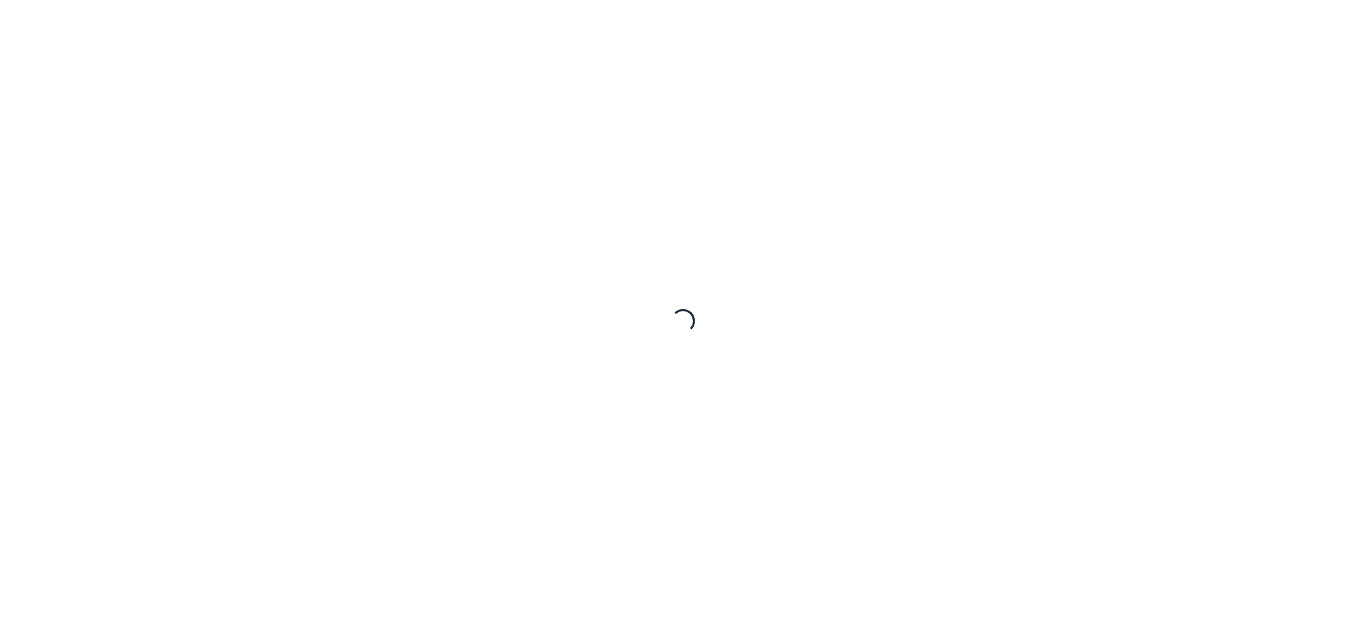 scroll, scrollTop: 0, scrollLeft: 0, axis: both 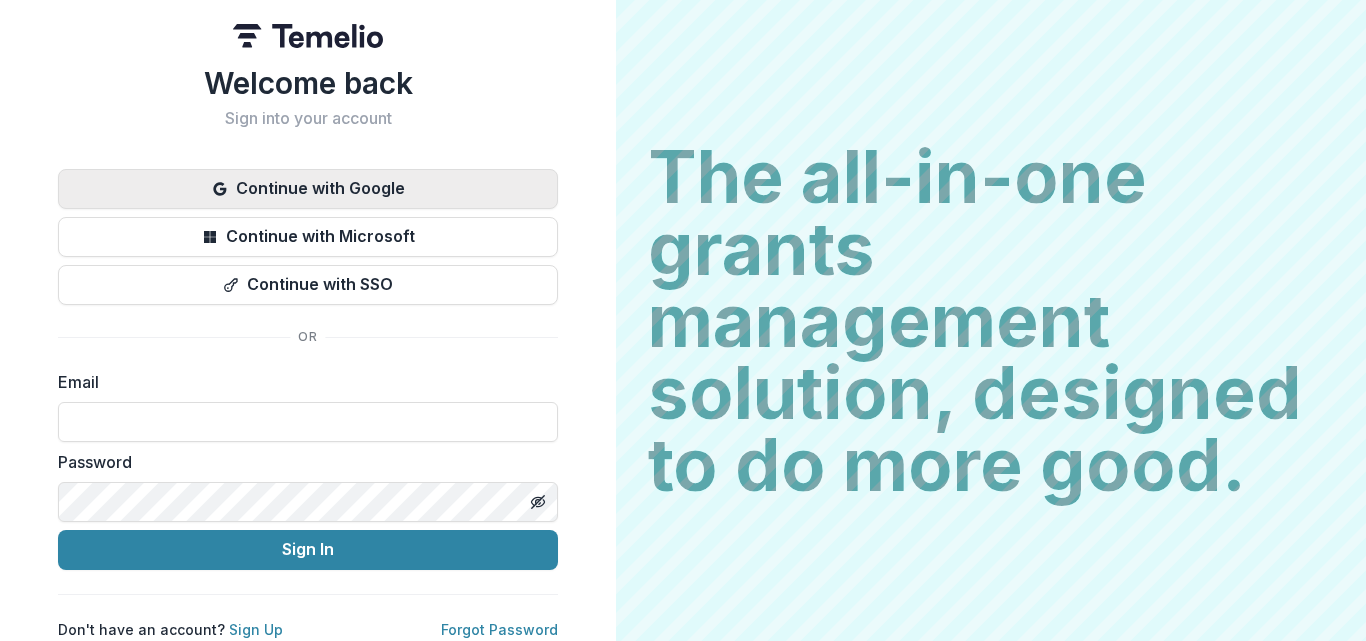 click on "Continue with Google" at bounding box center [308, 189] 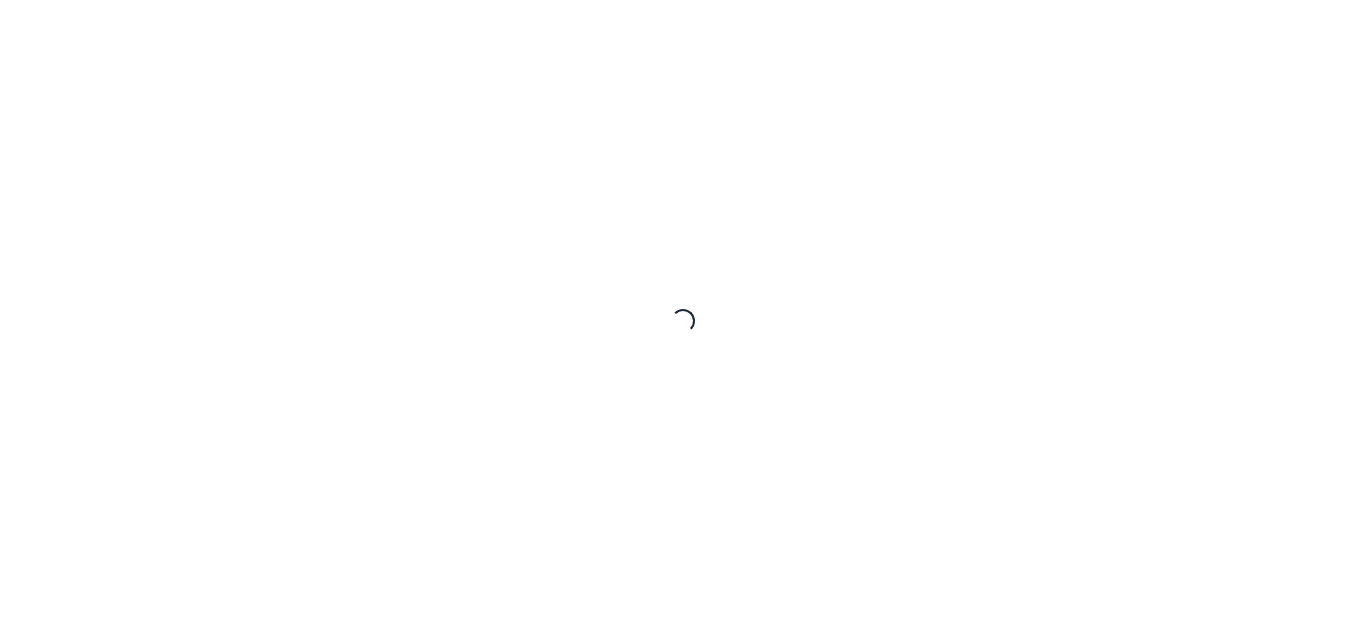 scroll, scrollTop: 0, scrollLeft: 0, axis: both 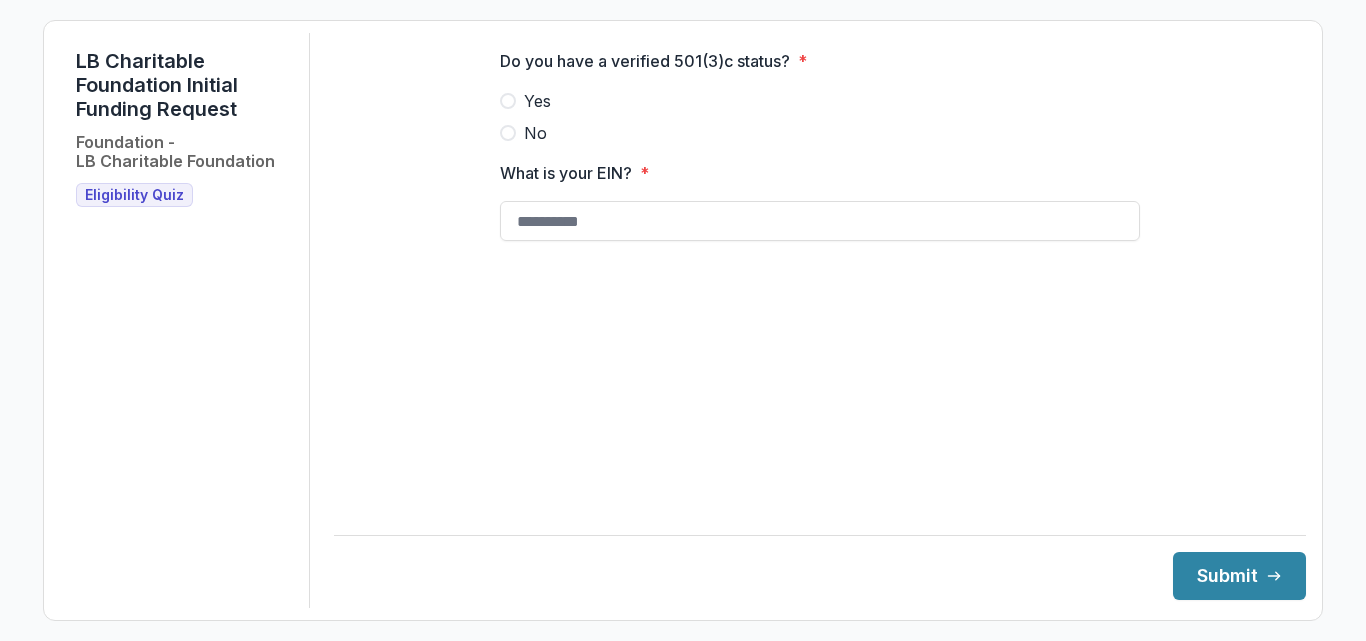 click on "Yes" at bounding box center (537, 101) 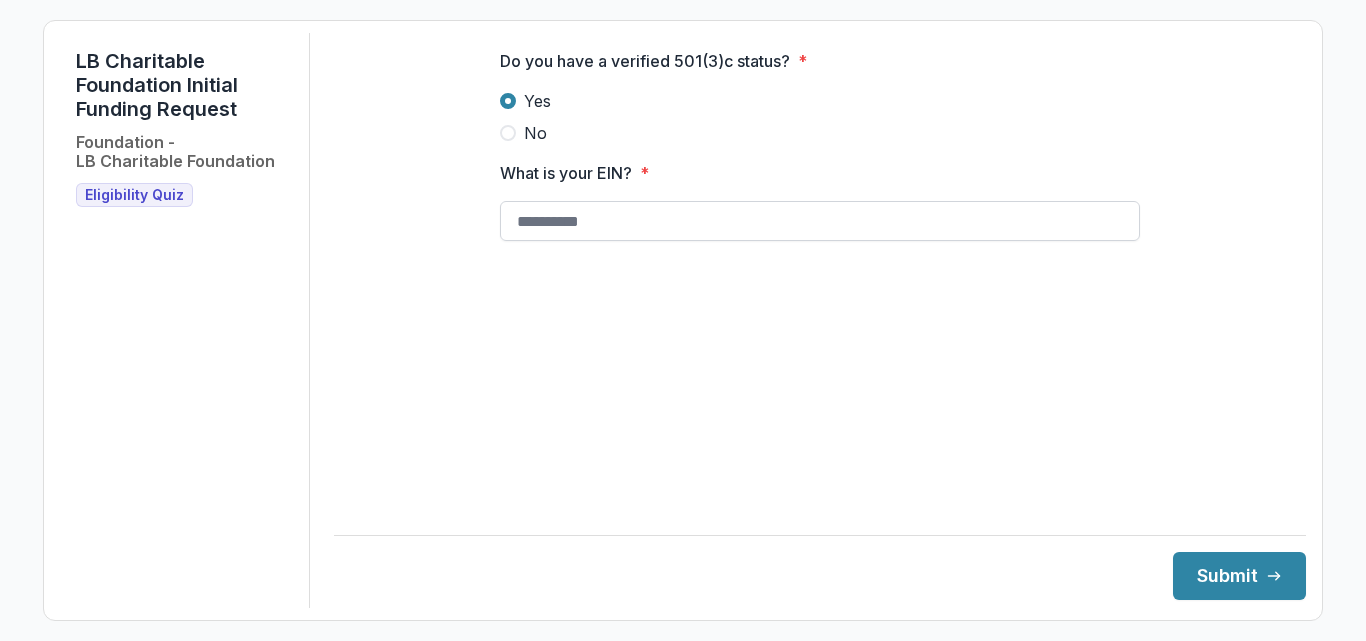 click on "What is your EIN? *" at bounding box center [820, 221] 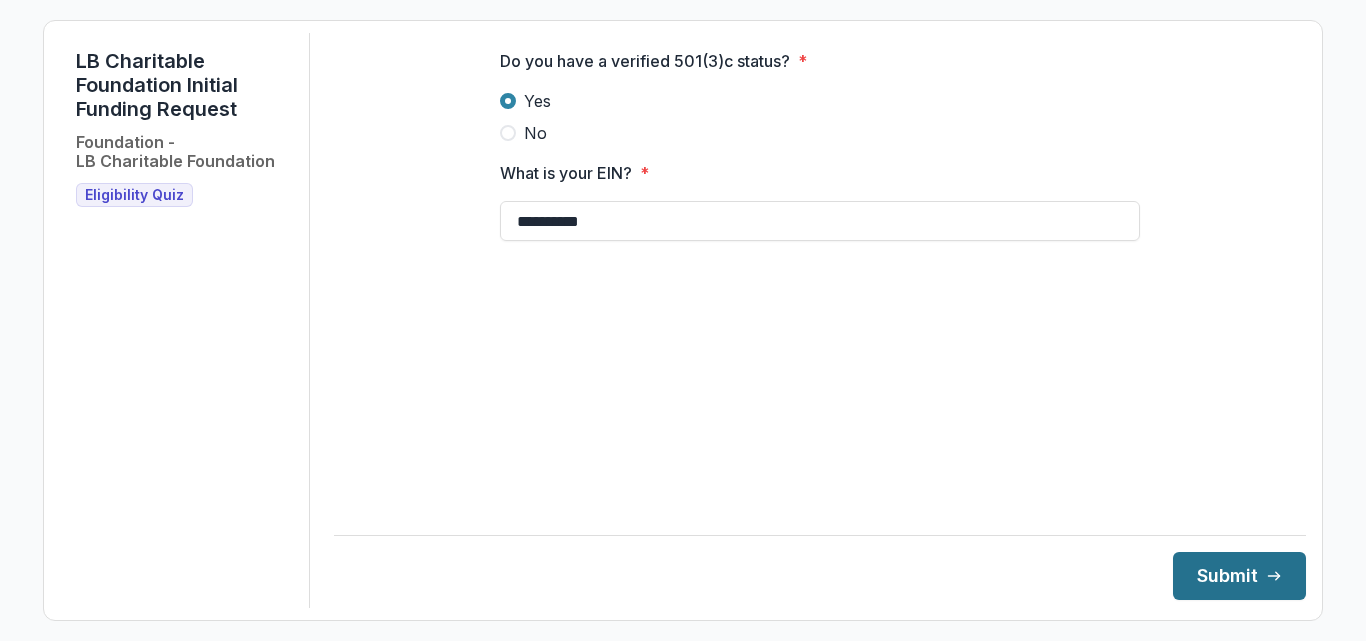 type on "**********" 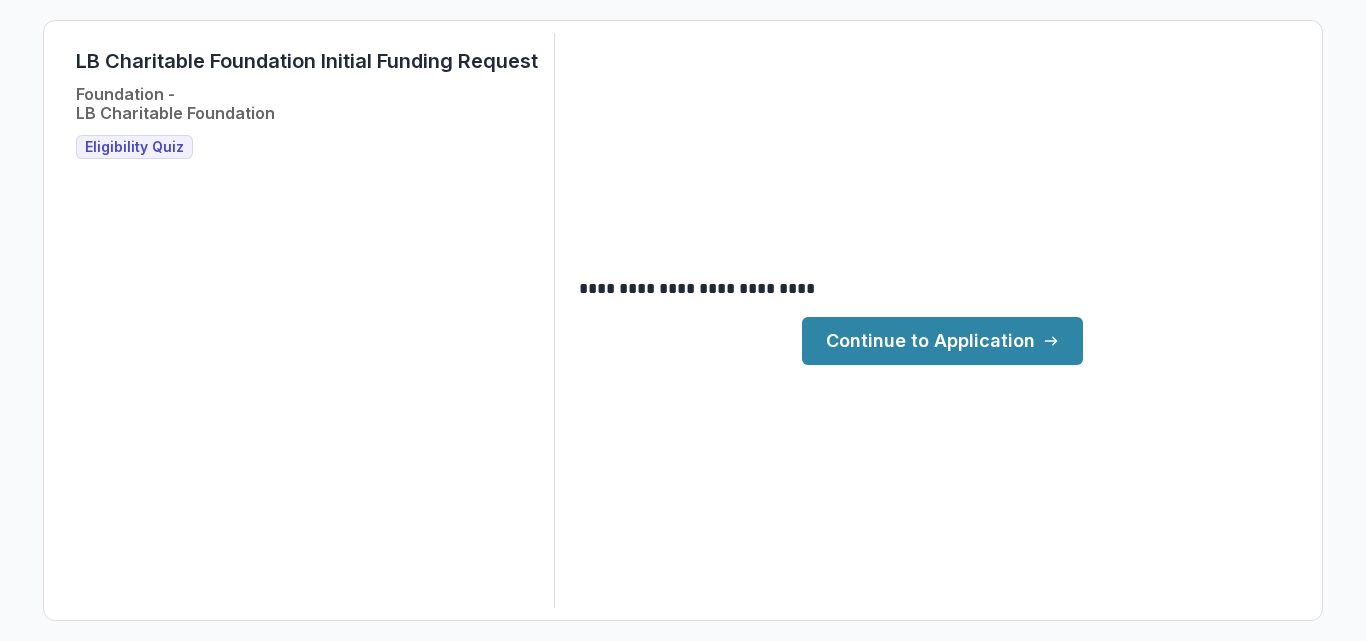 click on "Continue to Application" at bounding box center [942, 341] 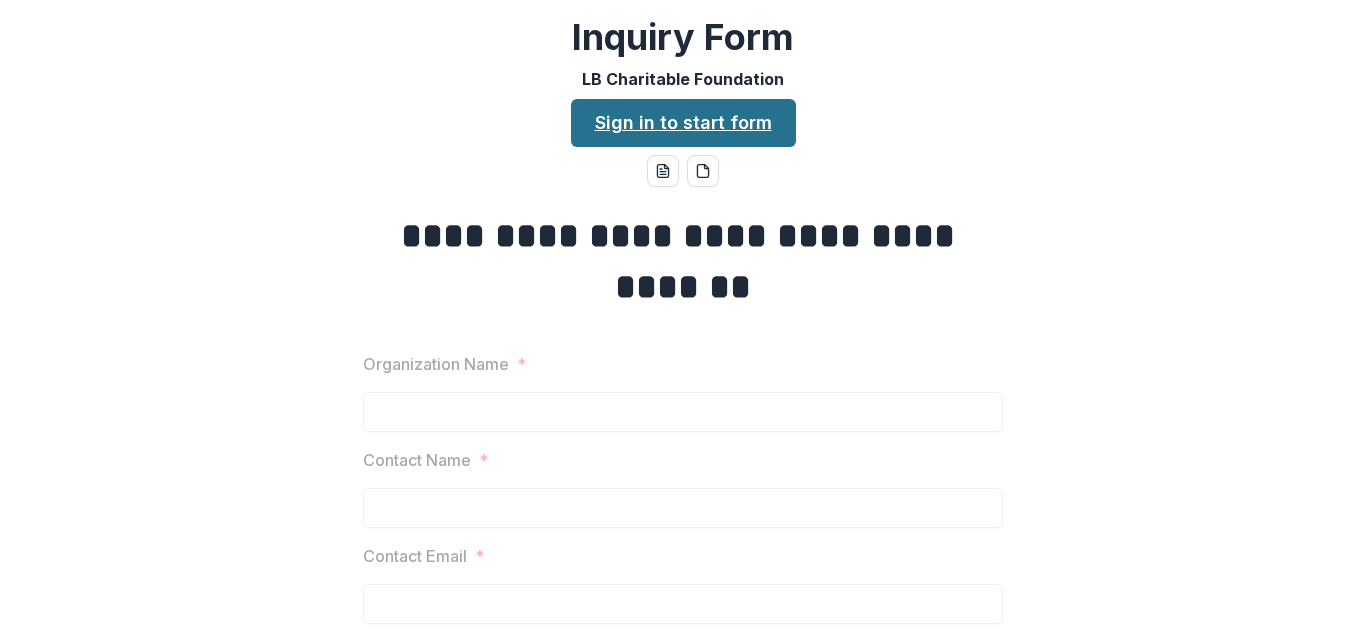 click on "Sign in to start form" at bounding box center [683, 123] 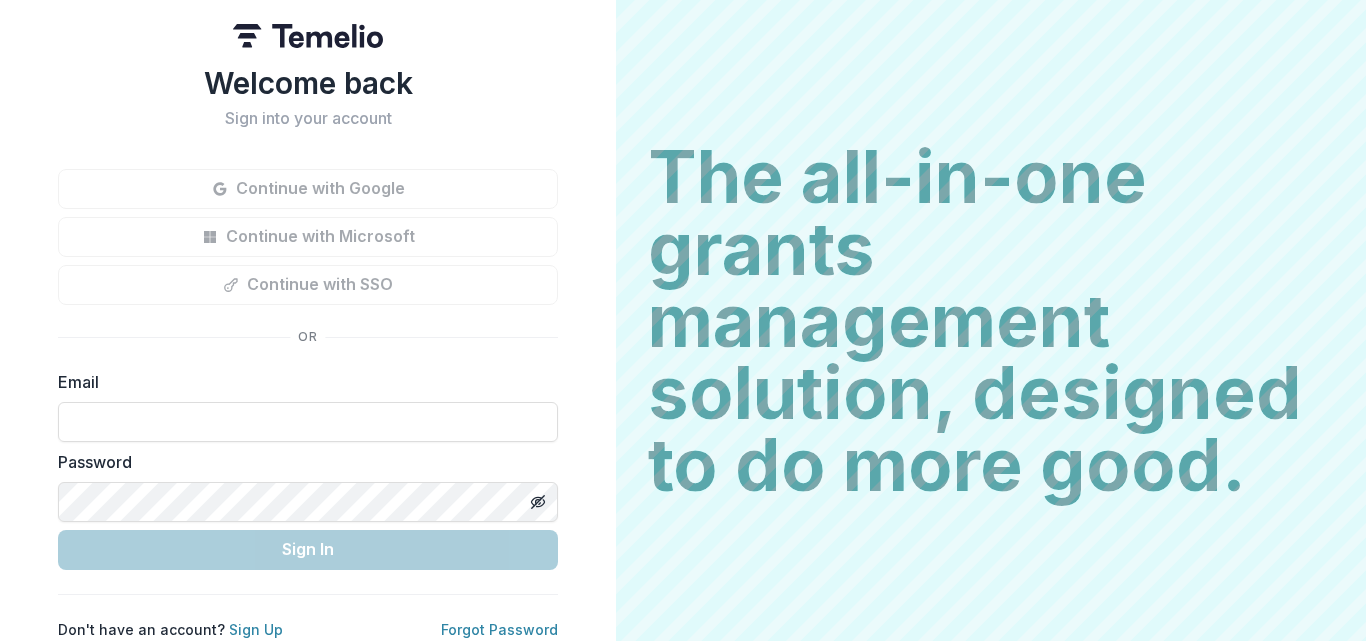 scroll, scrollTop: 0, scrollLeft: 0, axis: both 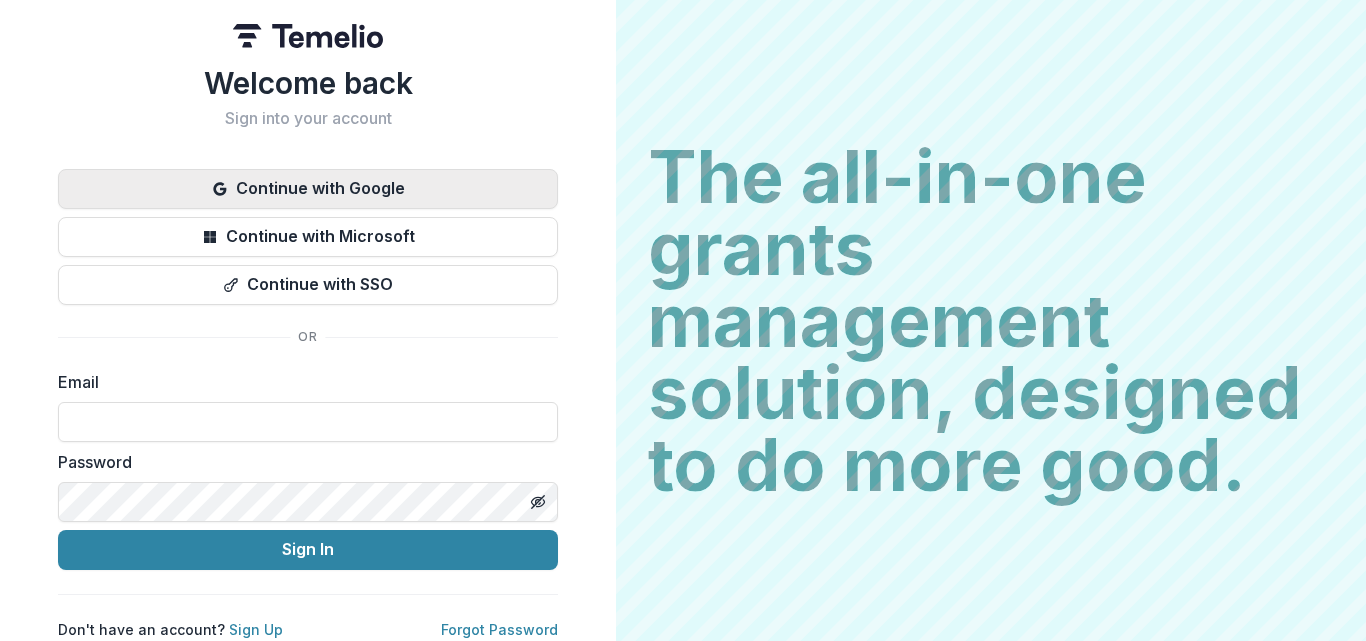 click on "Continue with Google" at bounding box center (308, 189) 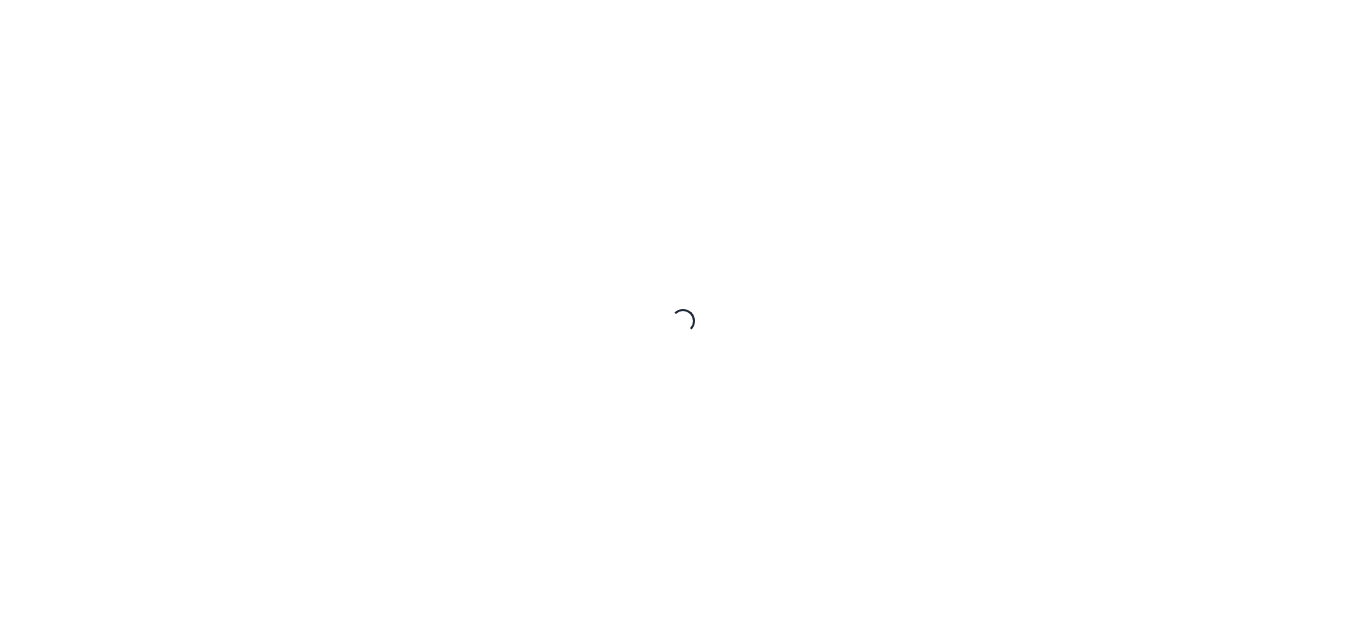scroll, scrollTop: 0, scrollLeft: 0, axis: both 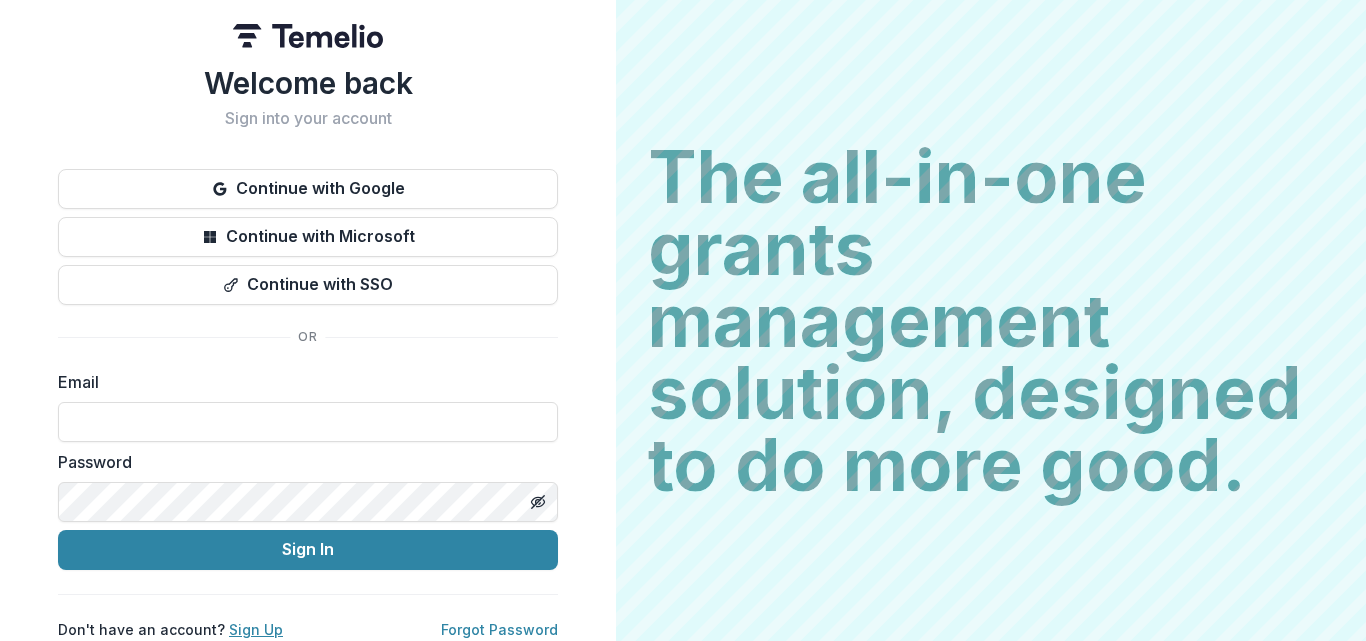 click on "Sign Up" at bounding box center [256, 629] 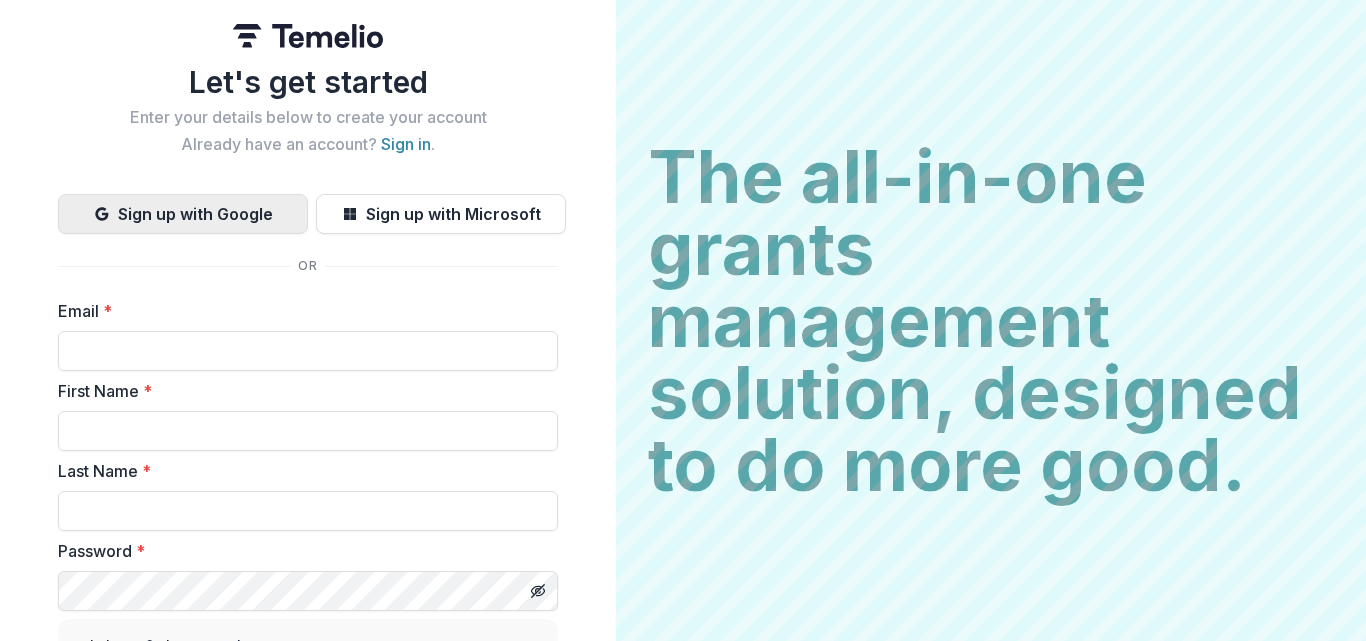 click on "Sign up with Google" at bounding box center [183, 214] 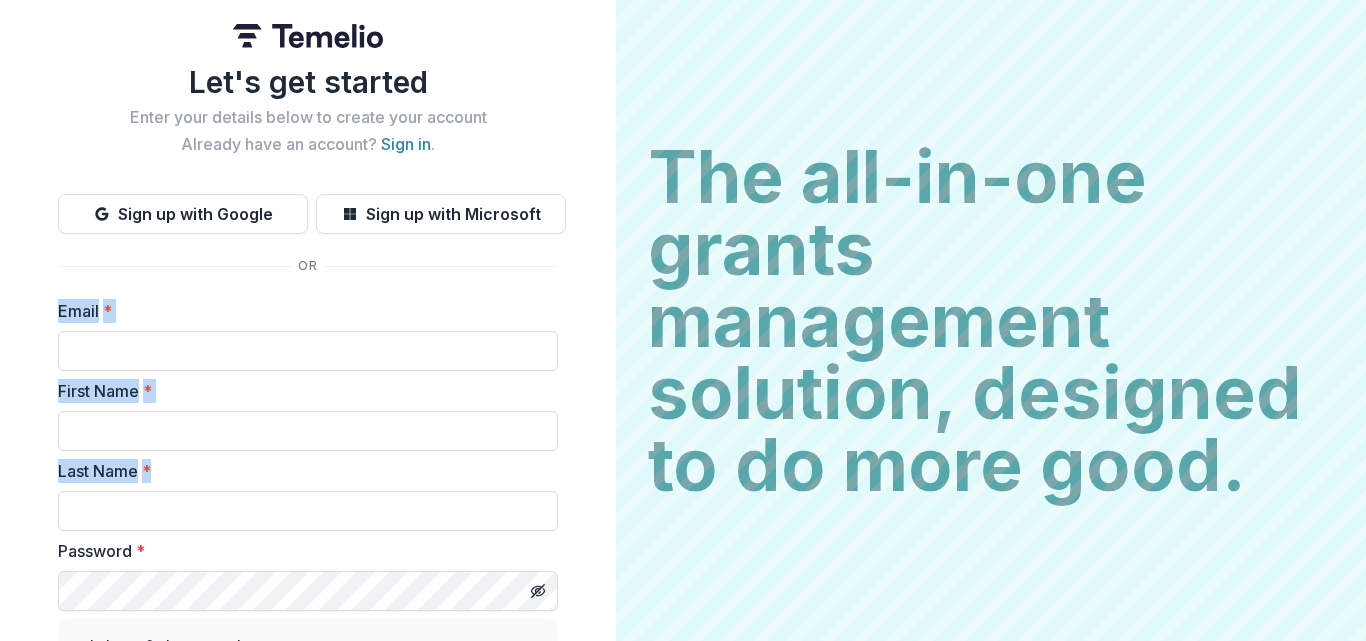 drag, startPoint x: 614, startPoint y: 315, endPoint x: 612, endPoint y: 503, distance: 188.01064 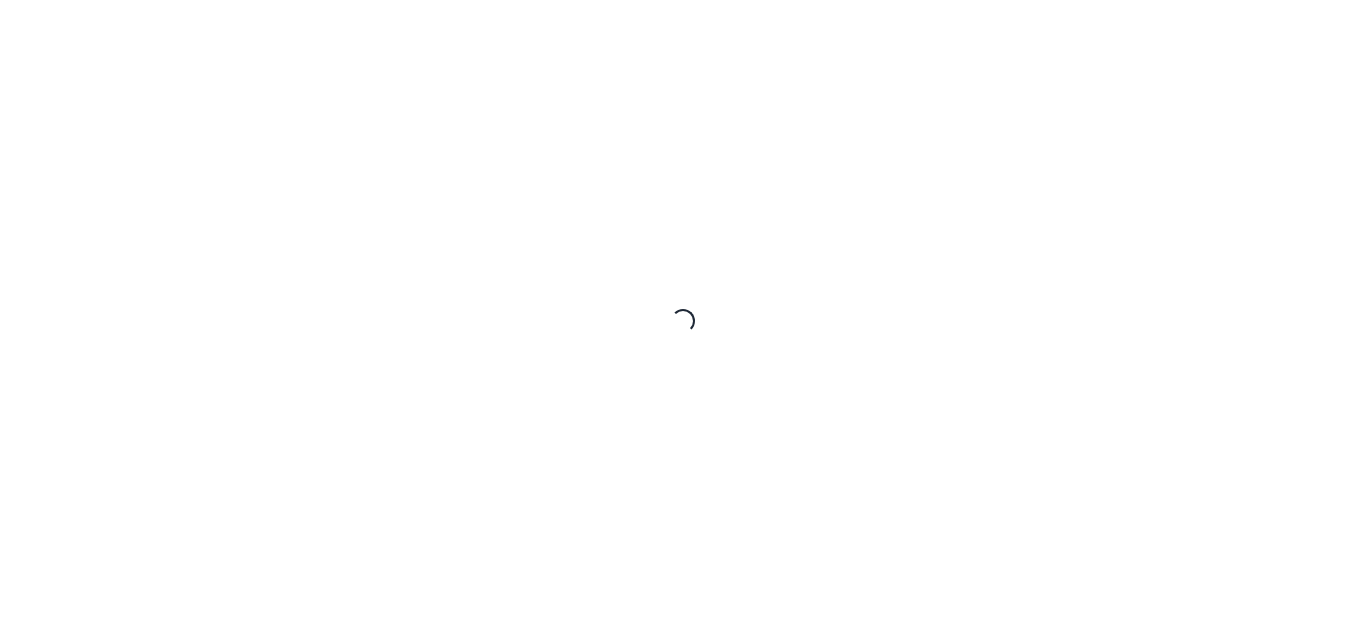 scroll, scrollTop: 0, scrollLeft: 0, axis: both 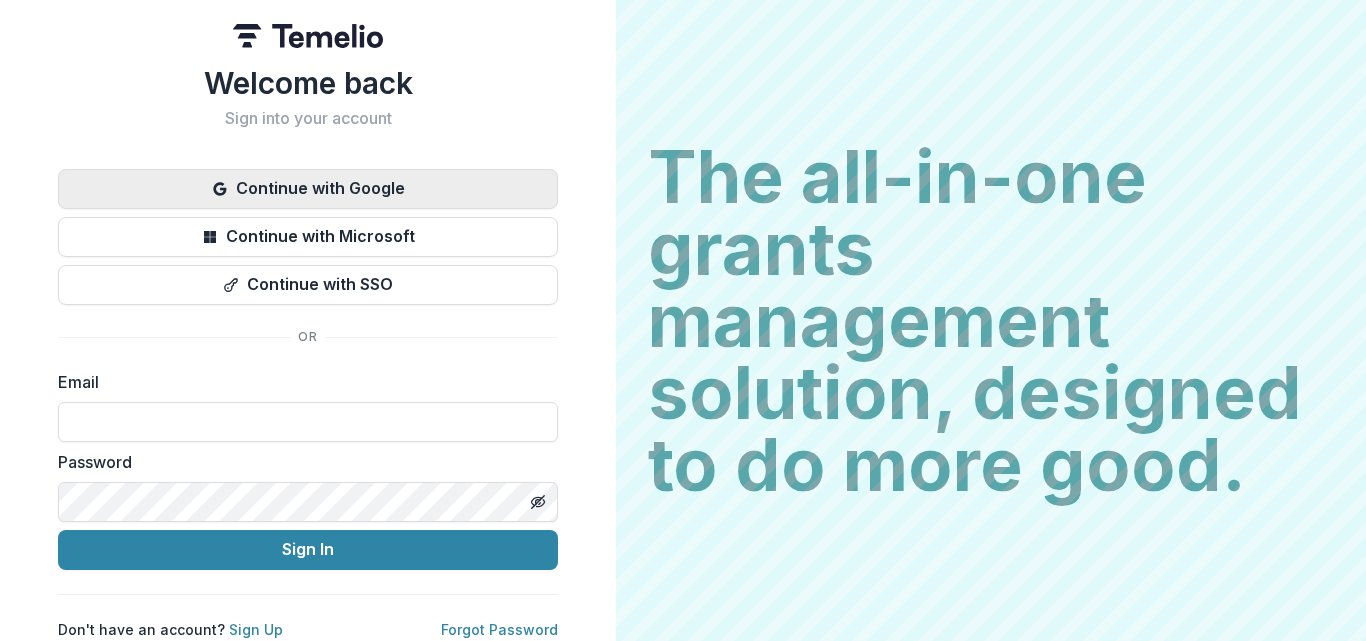 click on "Continue with Google" at bounding box center (308, 189) 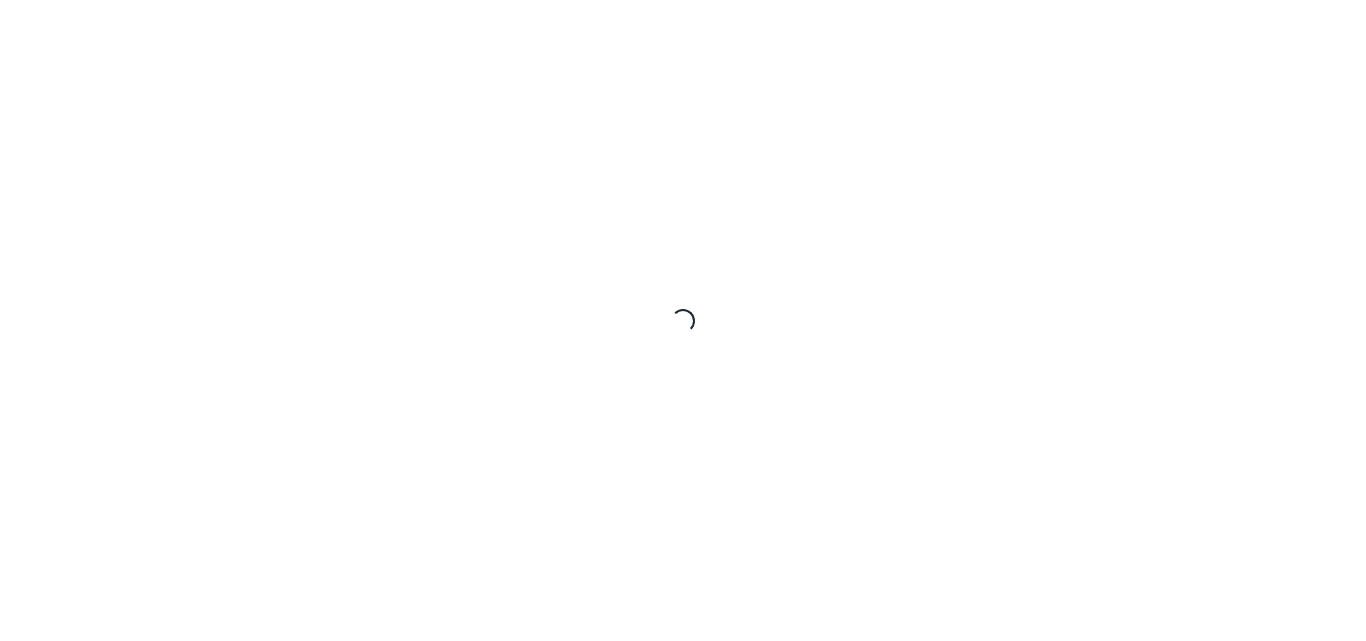 scroll, scrollTop: 0, scrollLeft: 0, axis: both 